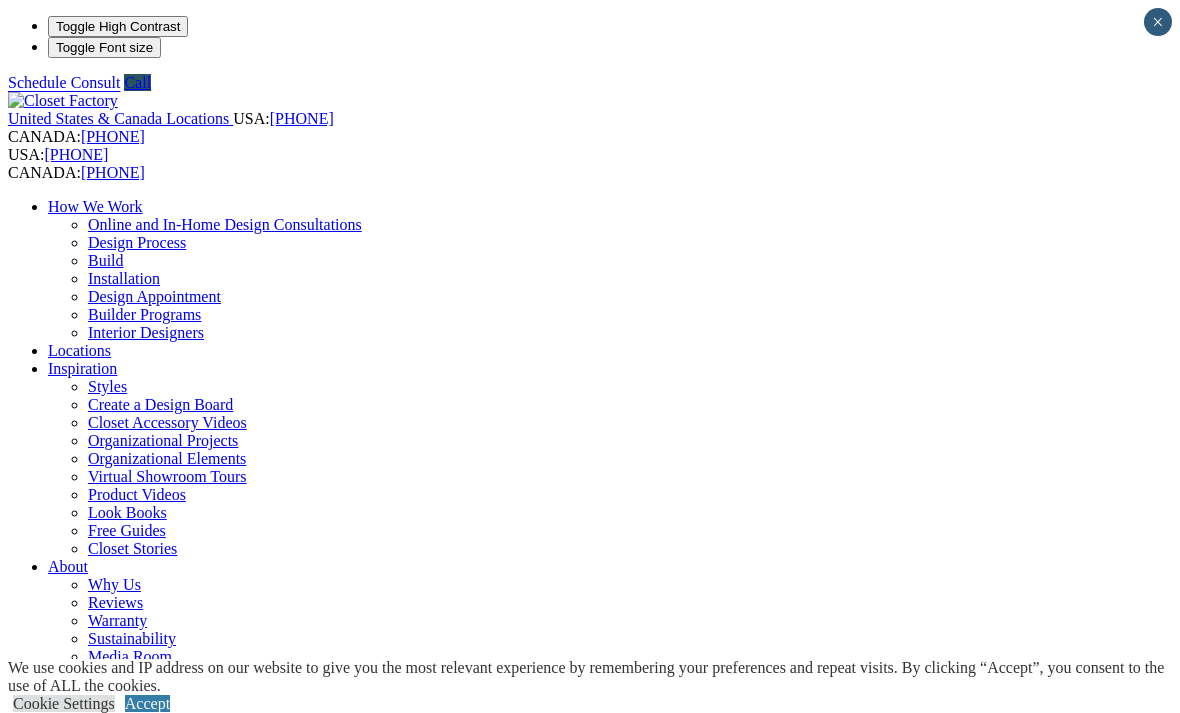 scroll, scrollTop: 0, scrollLeft: 0, axis: both 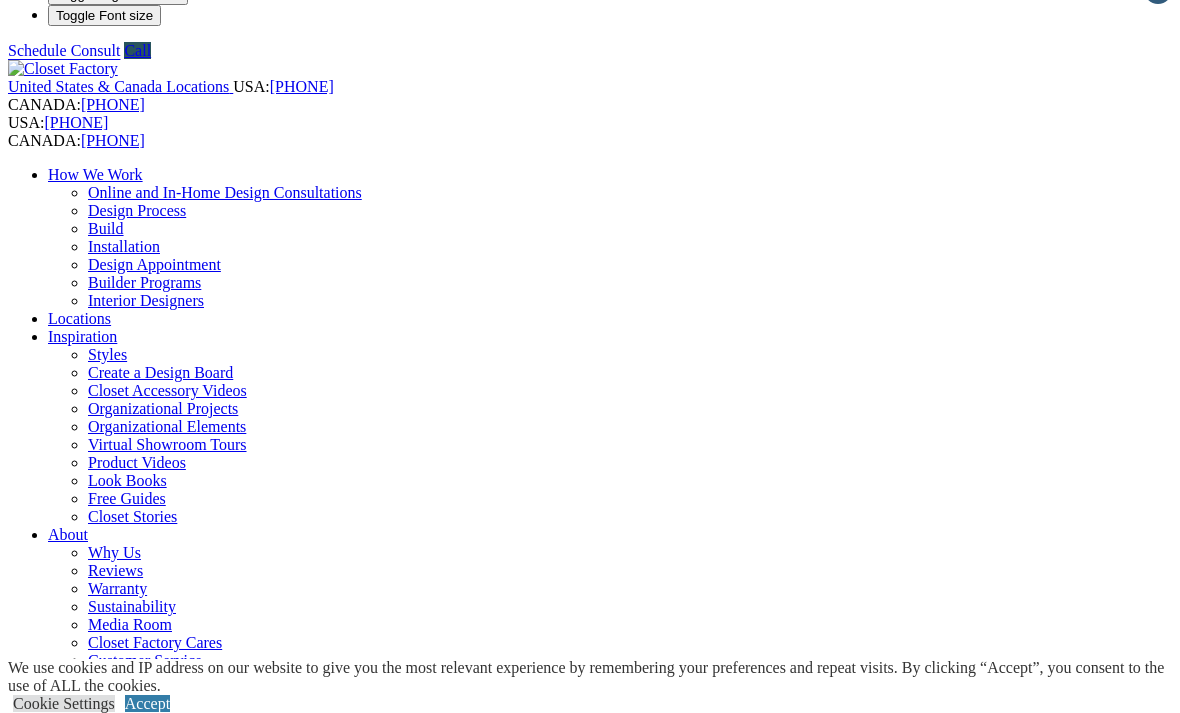 click on "Wood Closets" at bounding box center (132, 944) 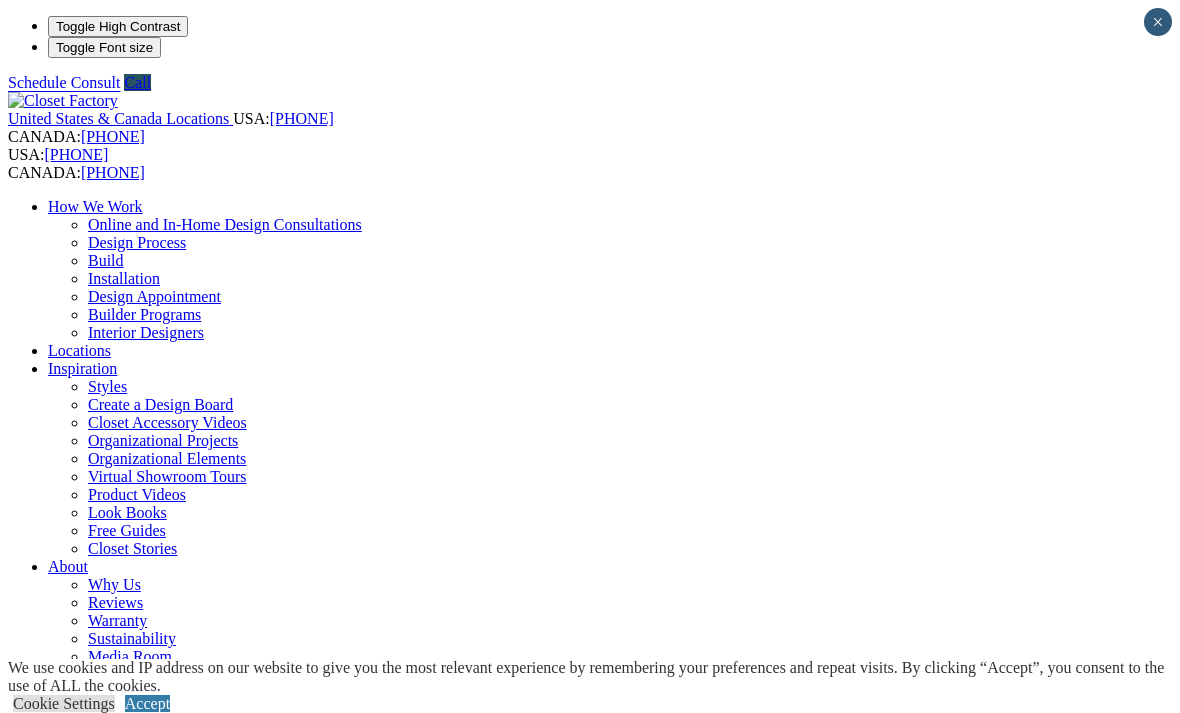 scroll, scrollTop: 0, scrollLeft: 0, axis: both 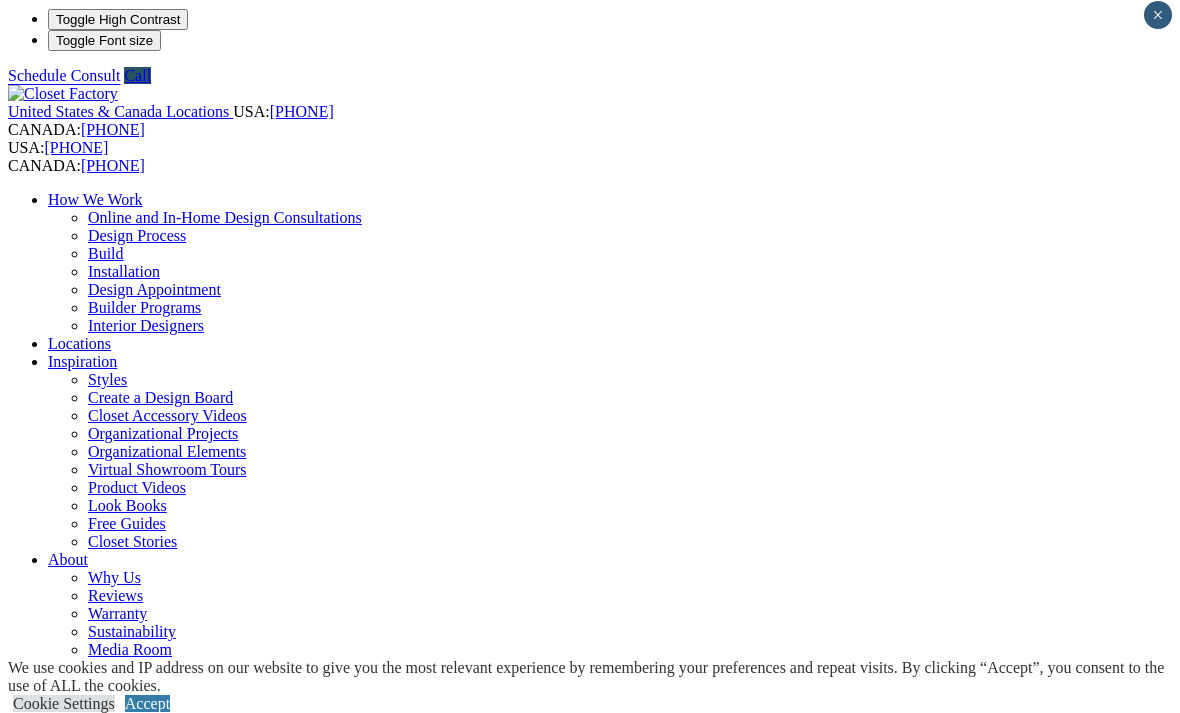 click on "CLOSE (X)" at bounding box center [46, 1838] 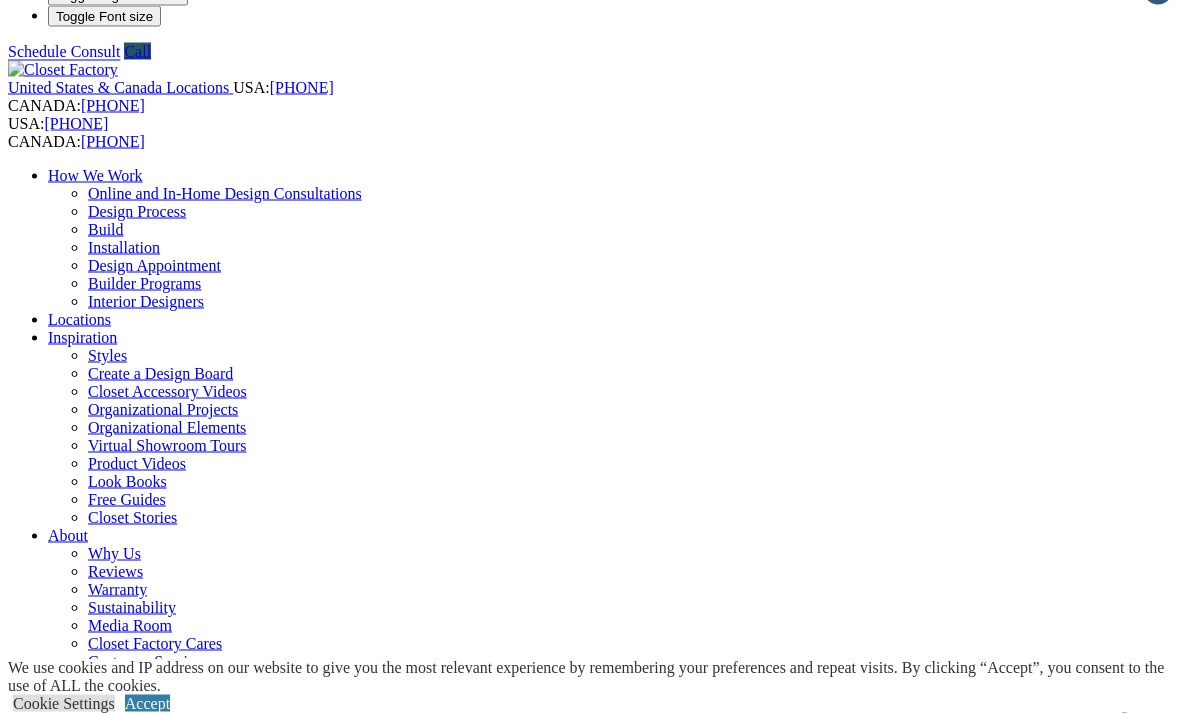 scroll, scrollTop: 0, scrollLeft: 0, axis: both 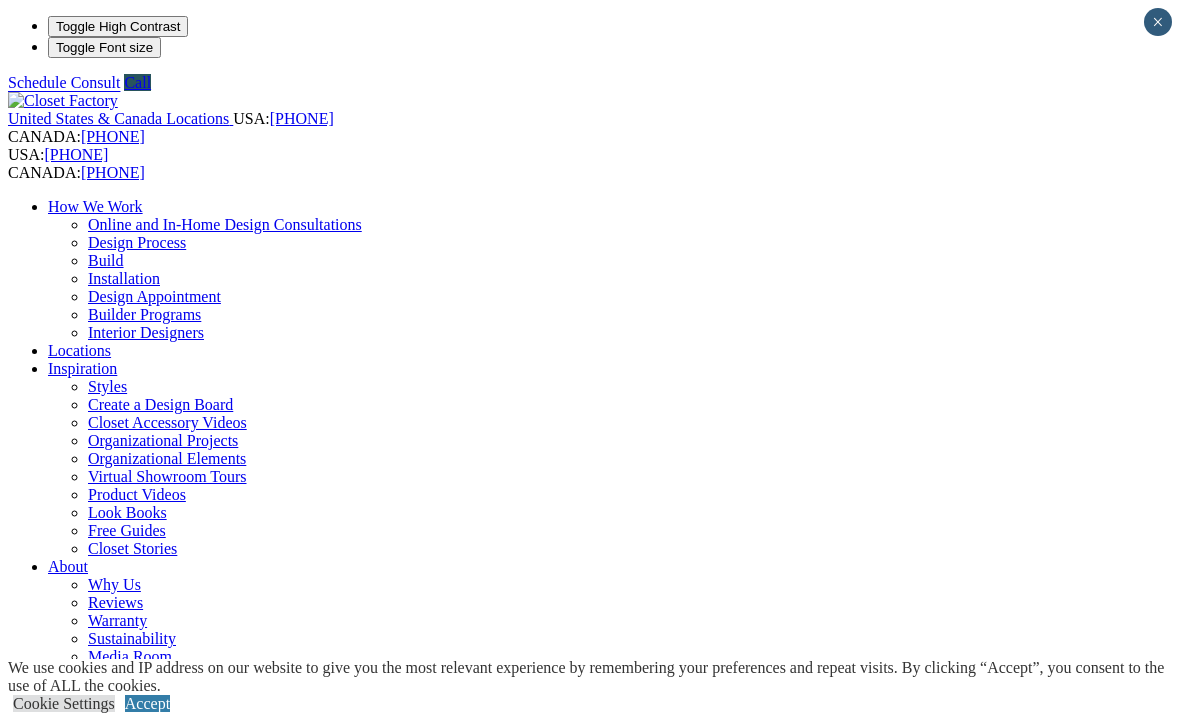 click on "Your Branch
St. Louis Metro
ZIP code
*" at bounding box center [590, 799] 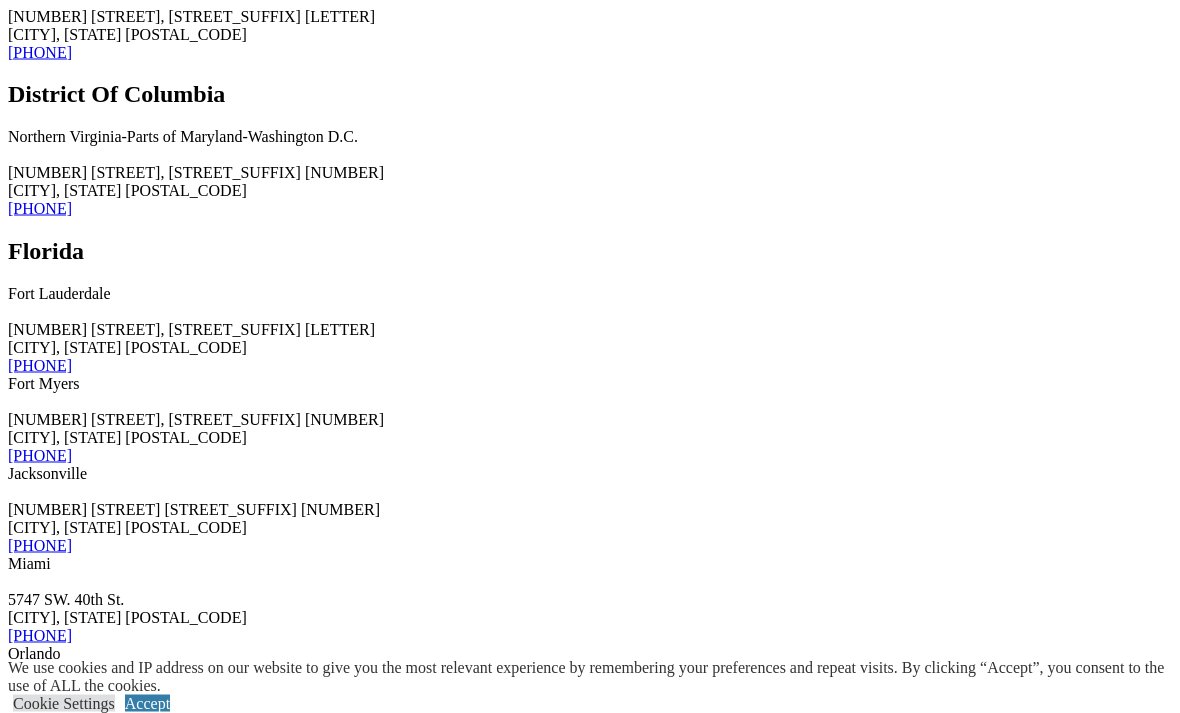 scroll, scrollTop: 3729, scrollLeft: 0, axis: vertical 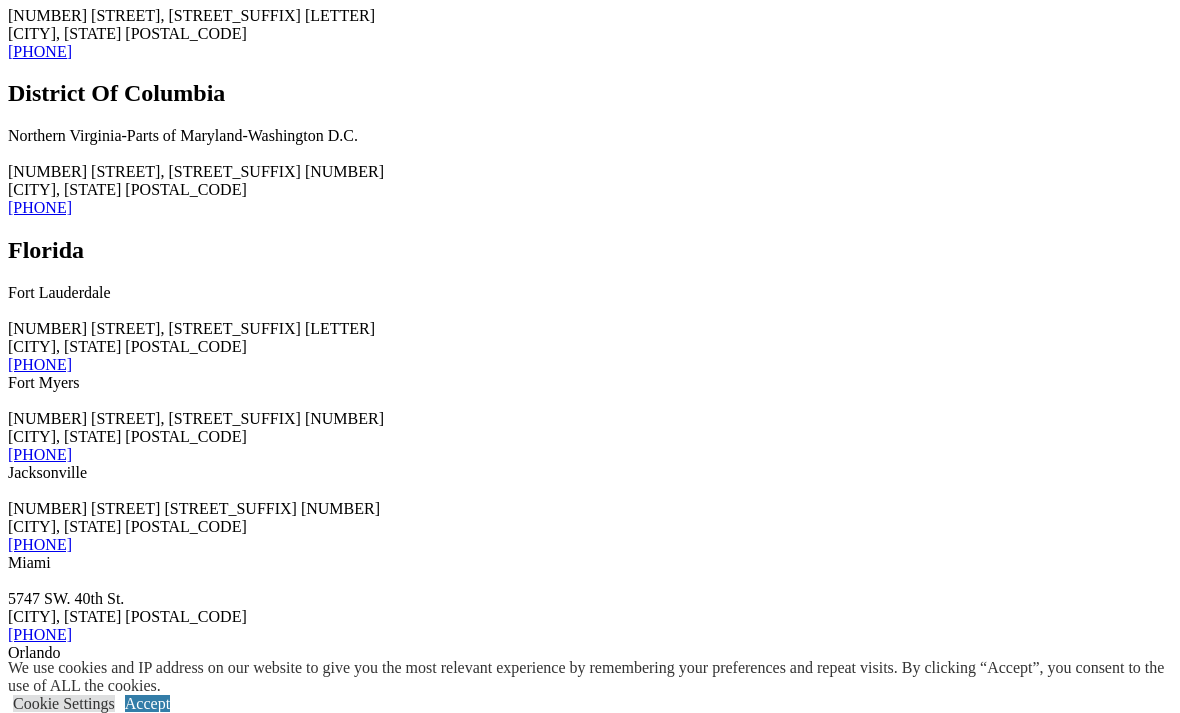 click on "Accept" at bounding box center (147, 703) 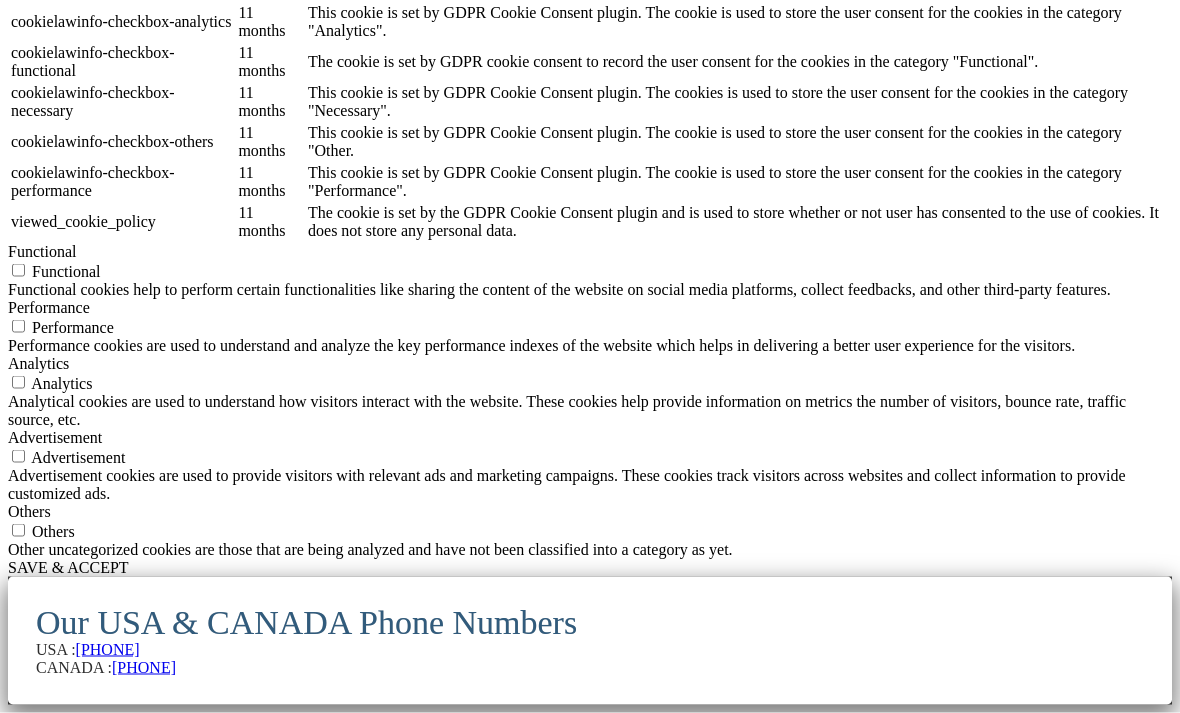 scroll, scrollTop: 19751, scrollLeft: 0, axis: vertical 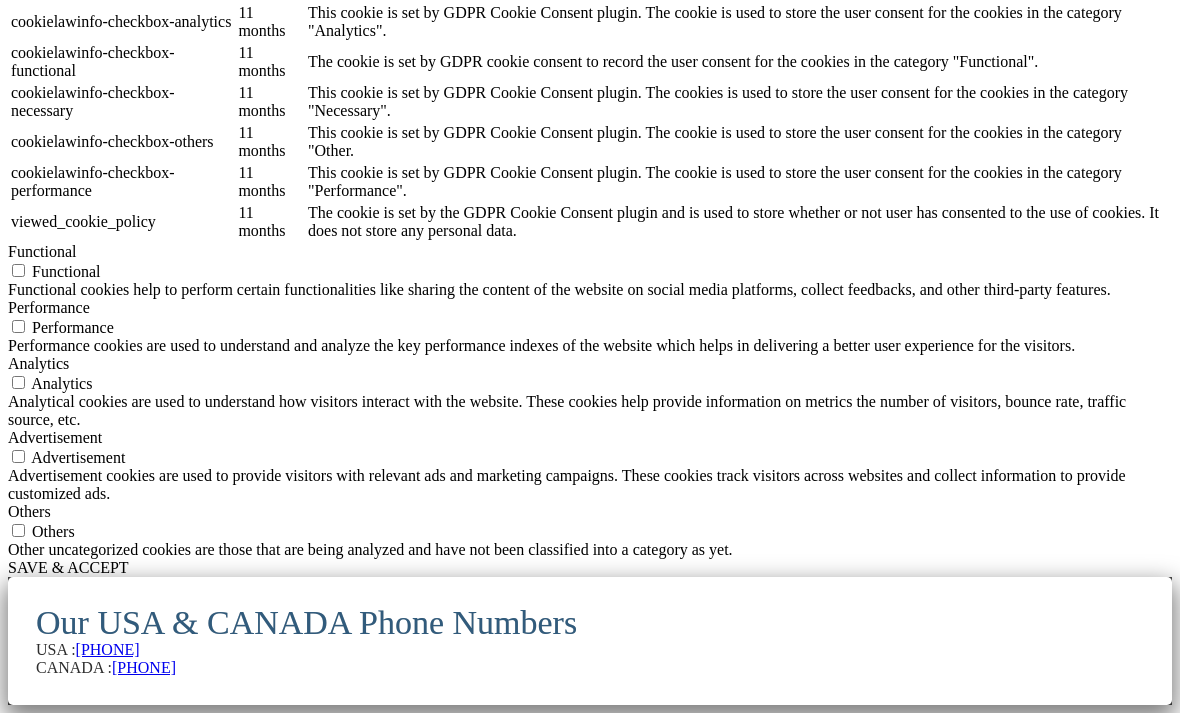 click at bounding box center (132, -4668) 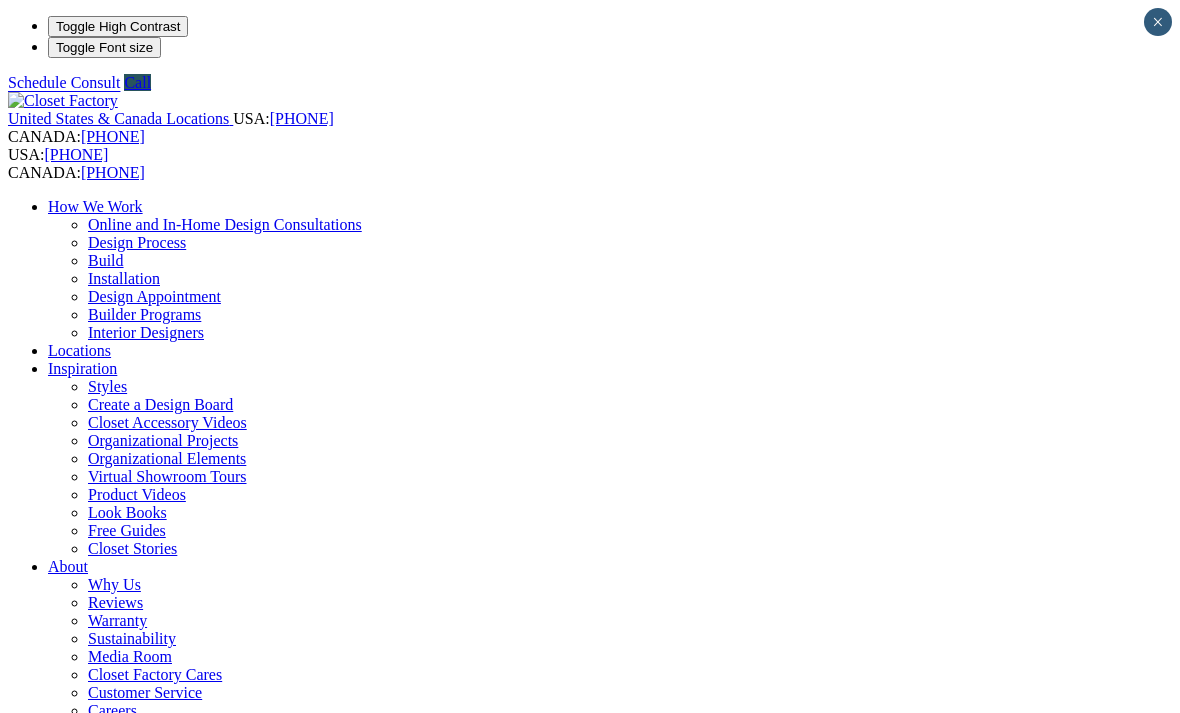 scroll, scrollTop: 0, scrollLeft: 0, axis: both 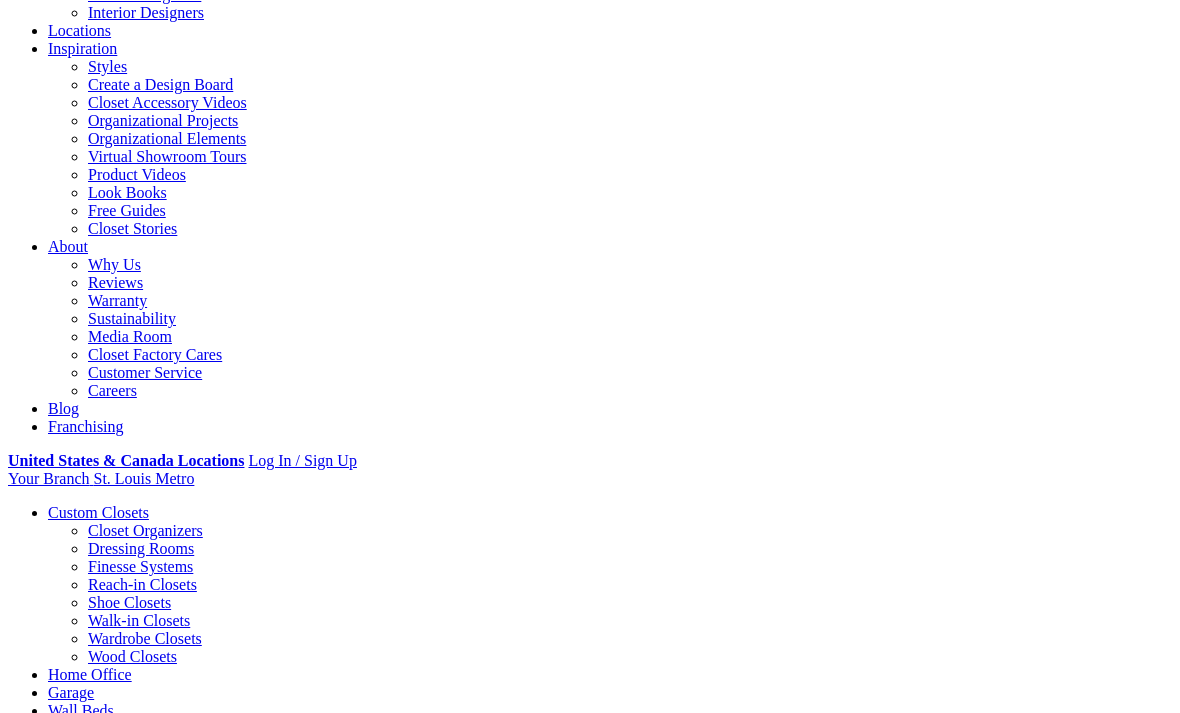 click on "Gallery" at bounding box center [111, 1652] 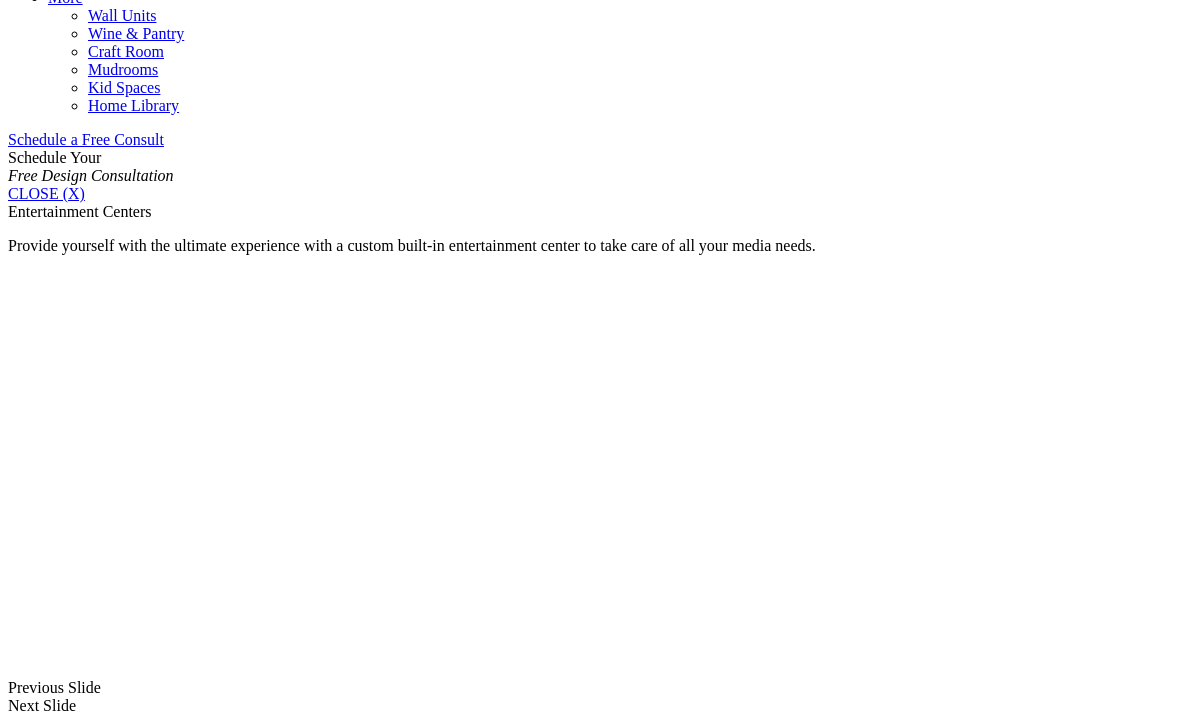 scroll, scrollTop: 1214, scrollLeft: 0, axis: vertical 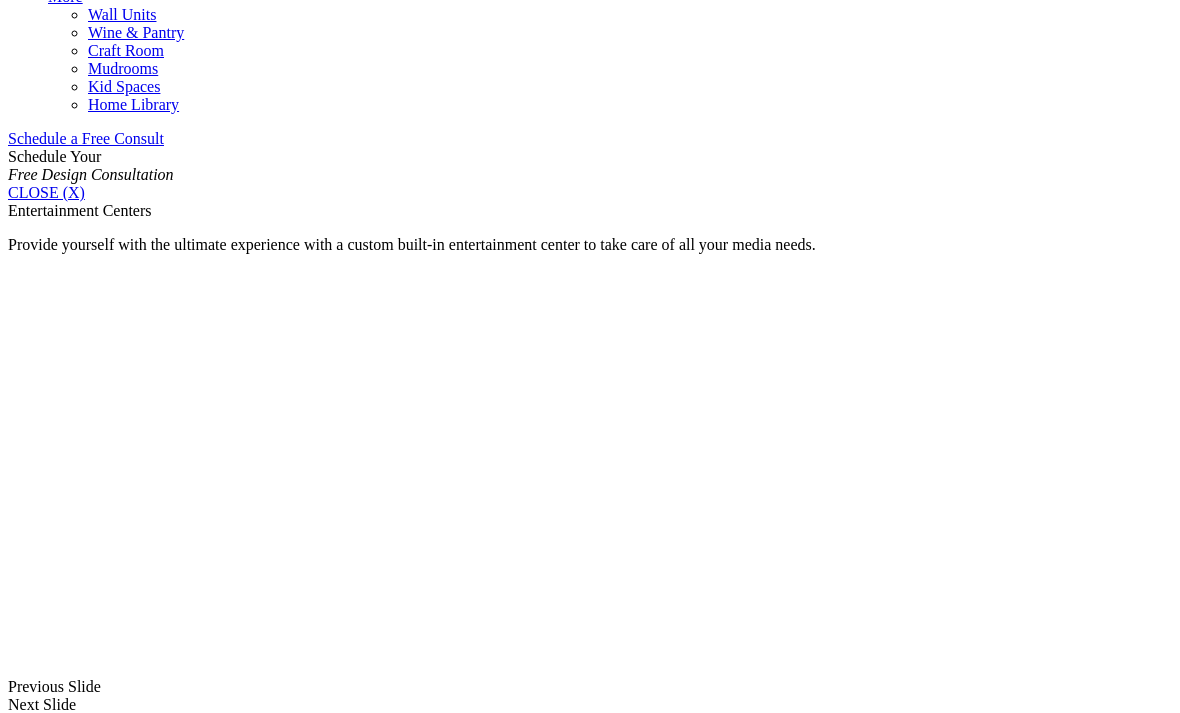 click at bounding box center [57, 1662] 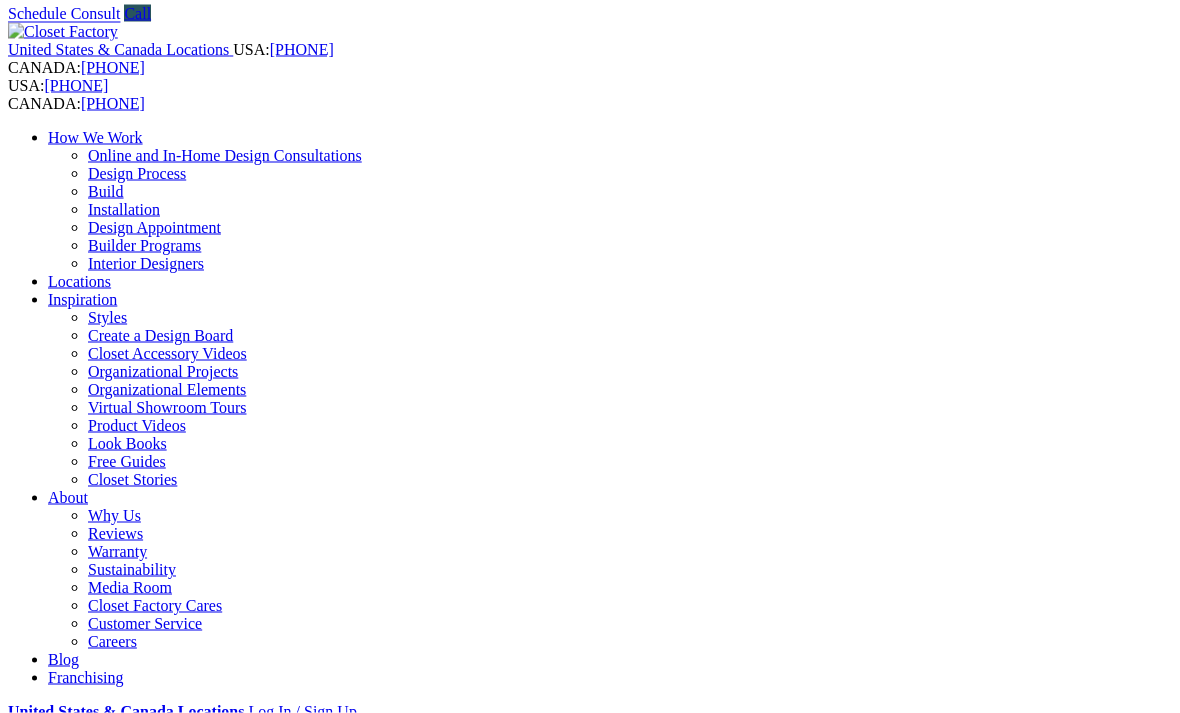 scroll, scrollTop: 0, scrollLeft: 0, axis: both 